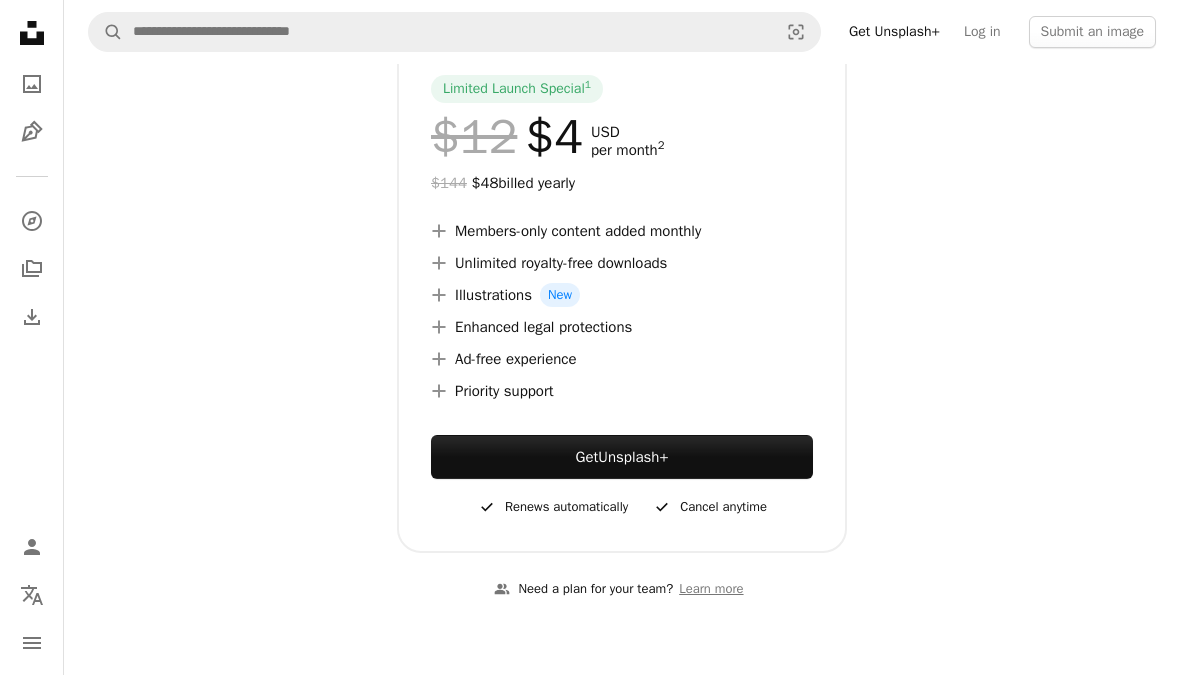 scroll, scrollTop: 0, scrollLeft: 0, axis: both 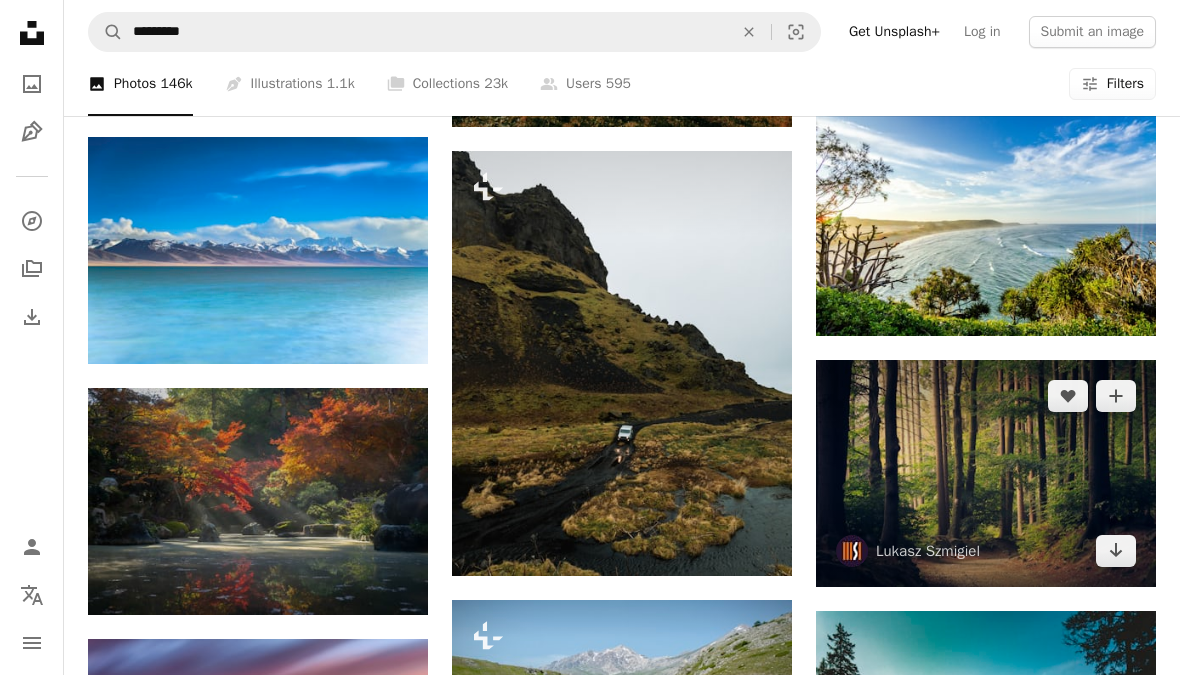 click at bounding box center (986, 473) 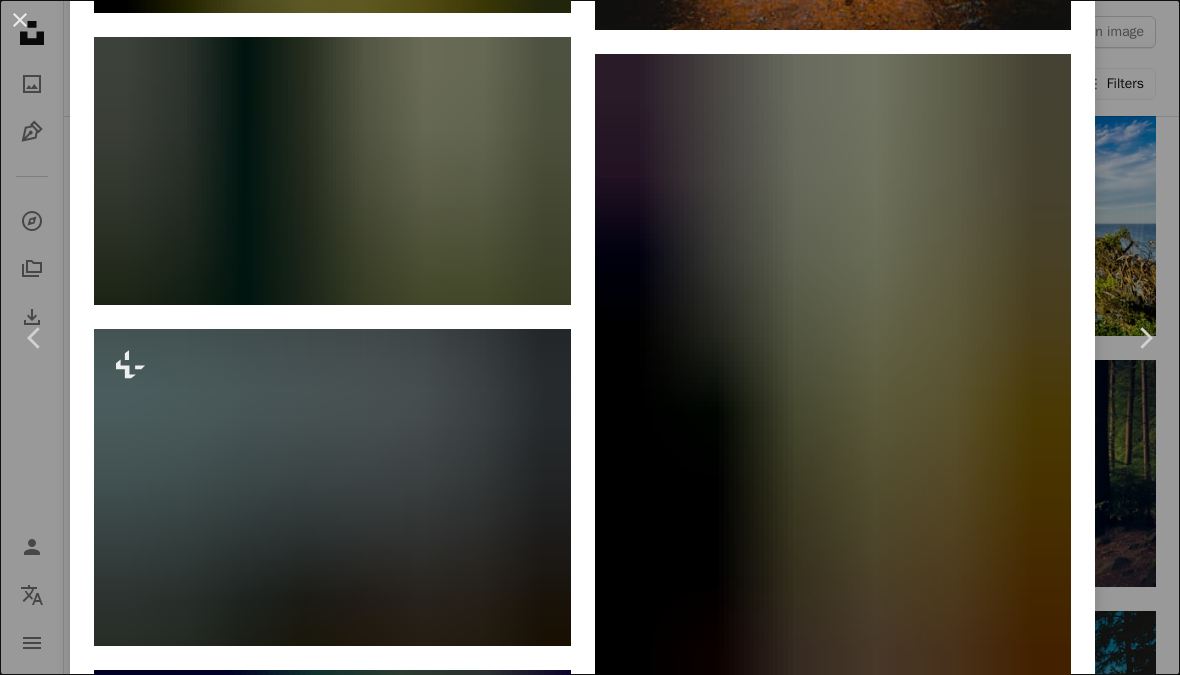 scroll, scrollTop: 2373, scrollLeft: 0, axis: vertical 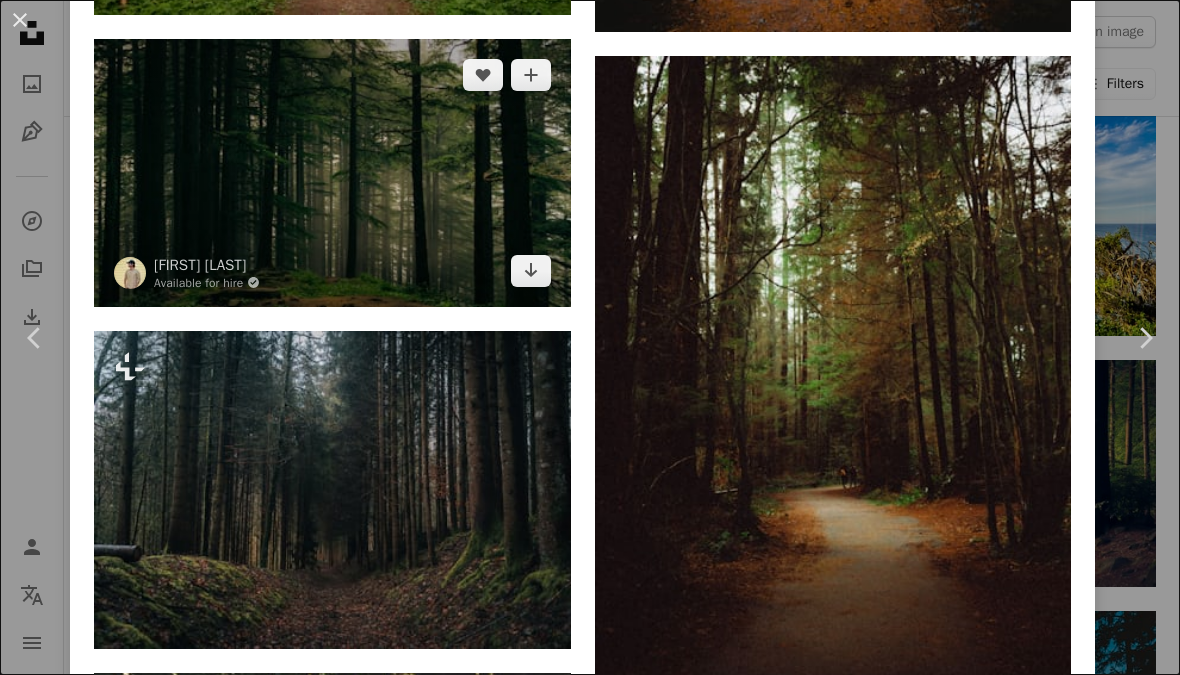 click at bounding box center [332, 173] 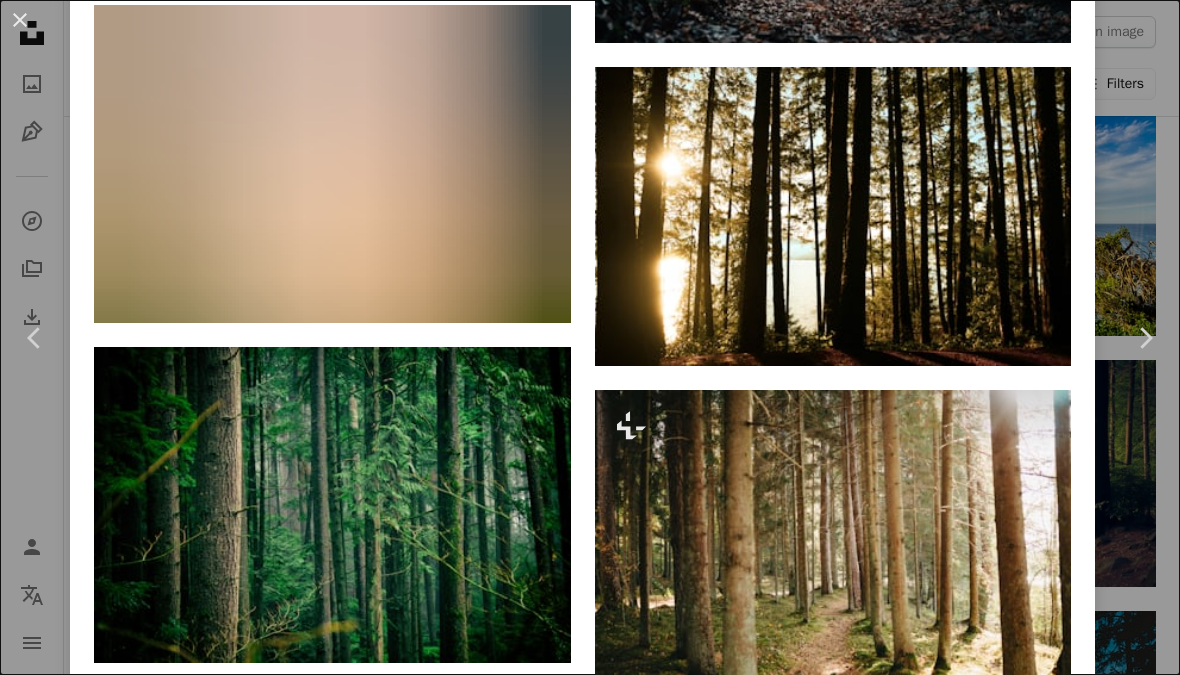 scroll, scrollTop: 4733, scrollLeft: 0, axis: vertical 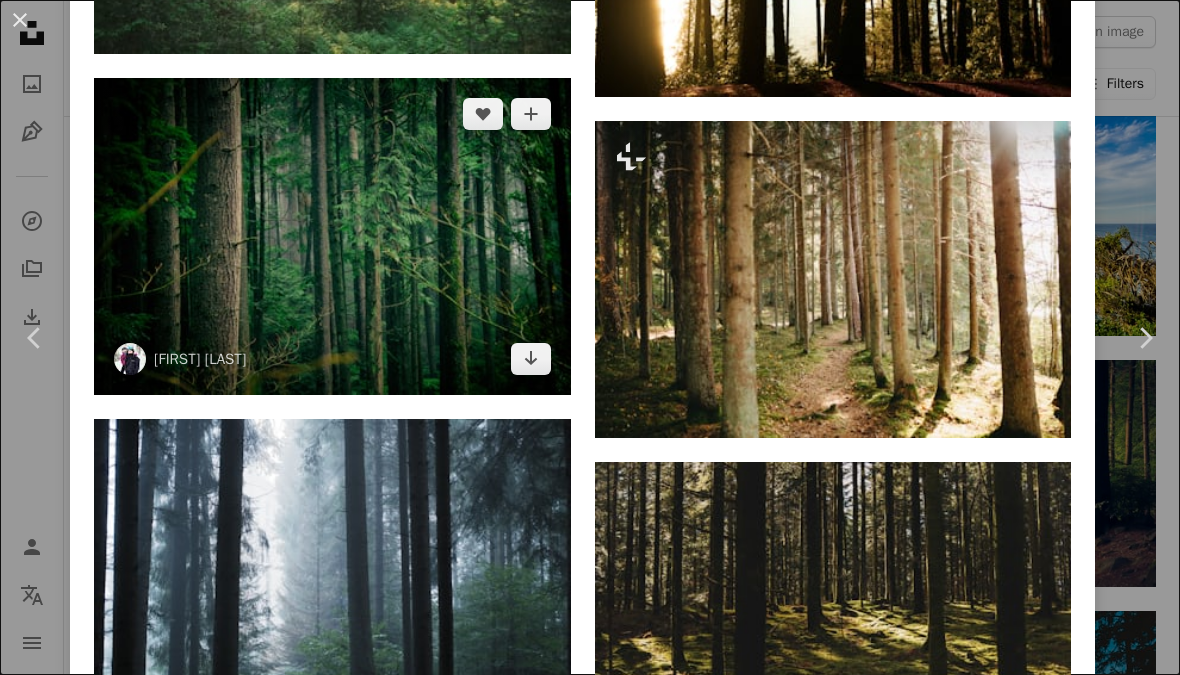 click at bounding box center (332, 236) 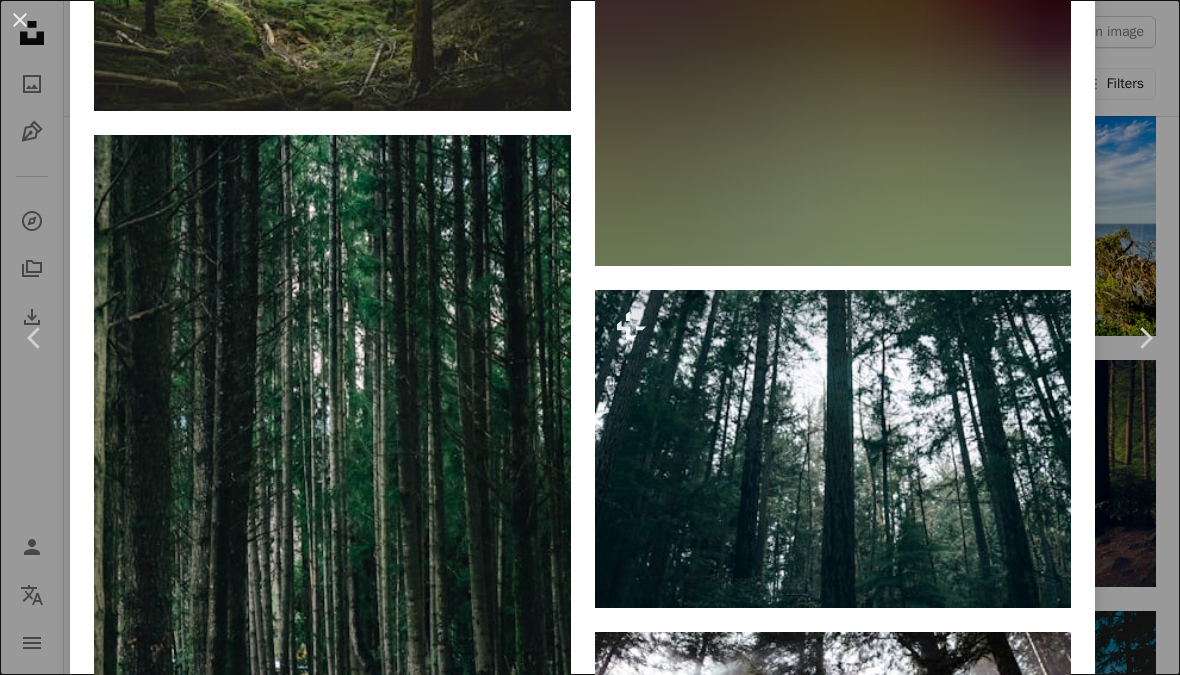 scroll, scrollTop: 0, scrollLeft: 0, axis: both 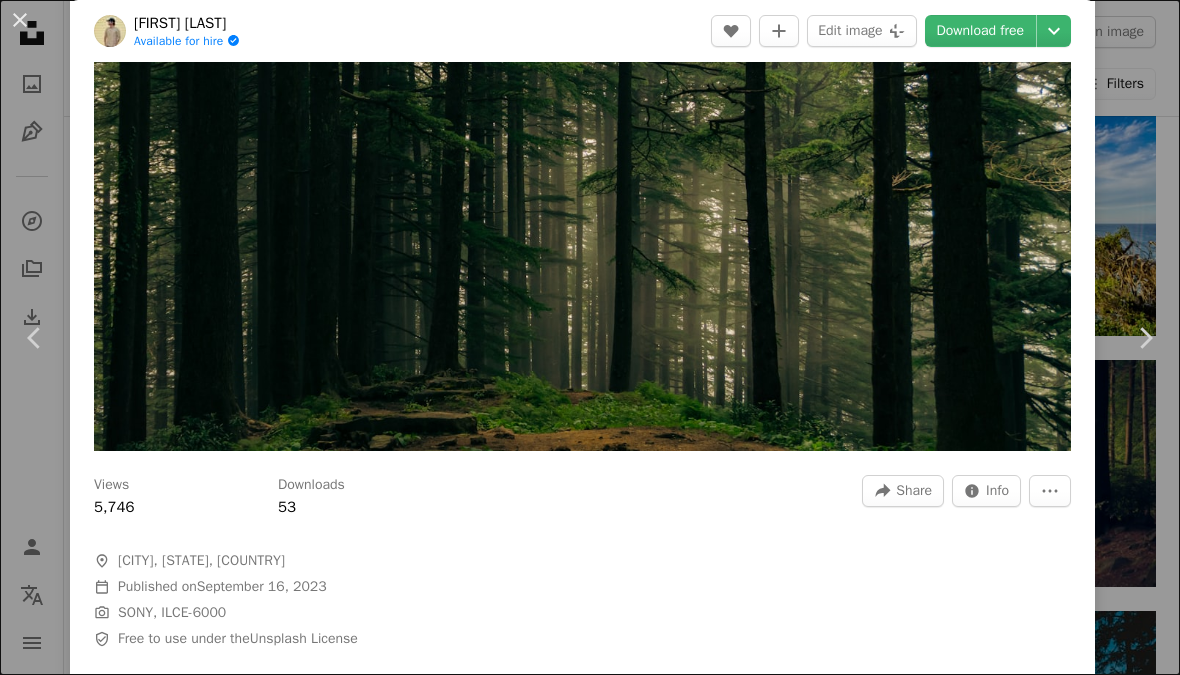 click at bounding box center [582, 176] 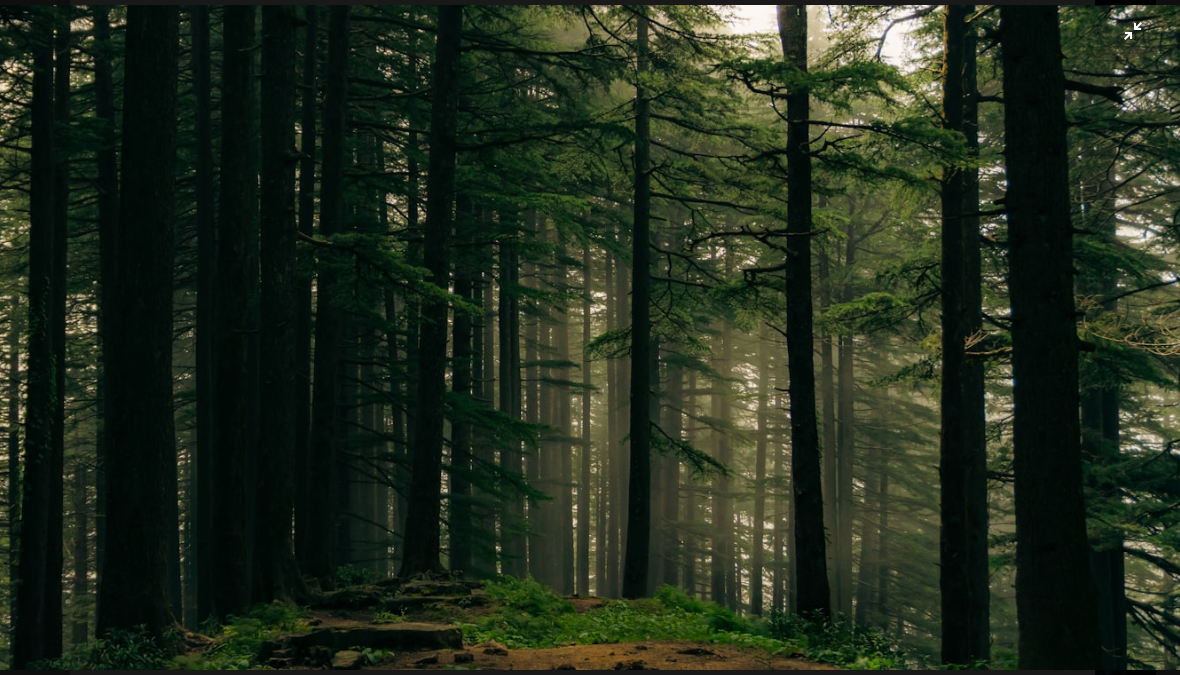 click at bounding box center (590, 337) 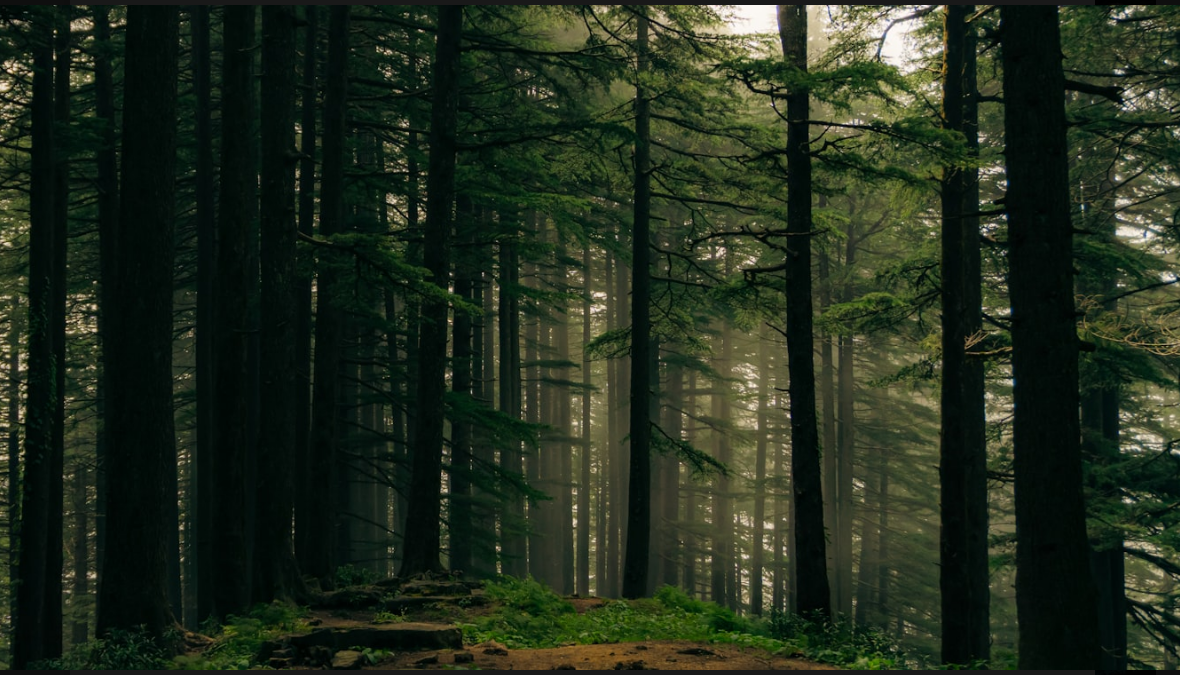 scroll, scrollTop: 88, scrollLeft: 0, axis: vertical 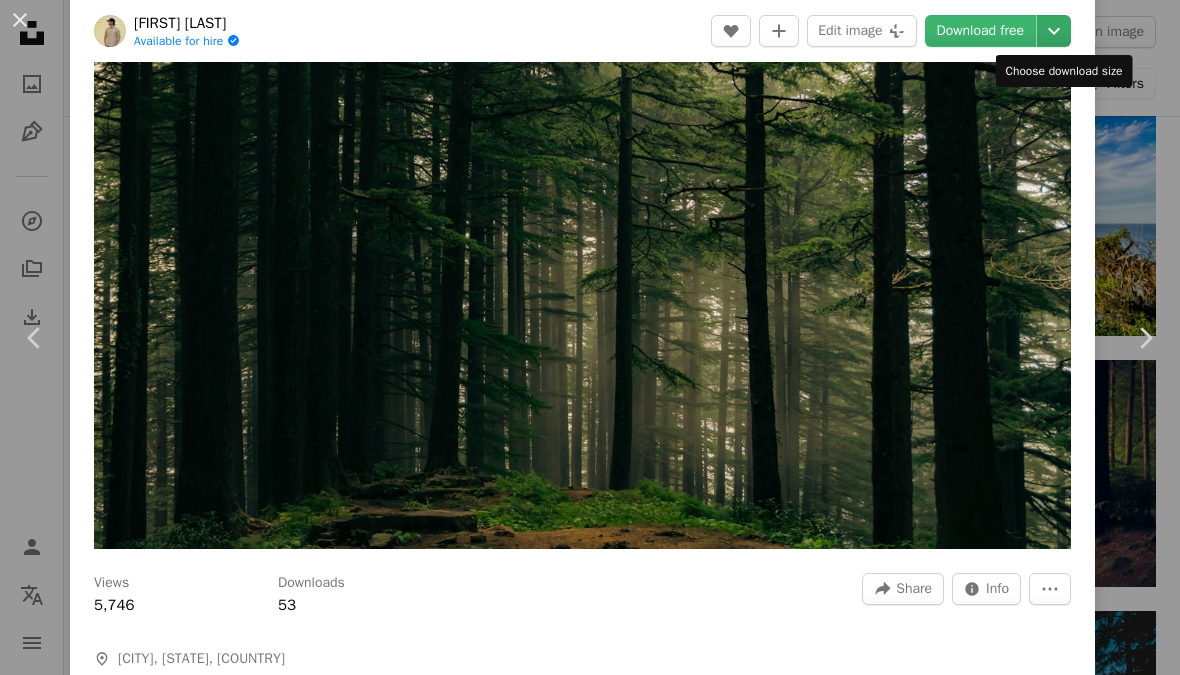 click on "Chevron down" 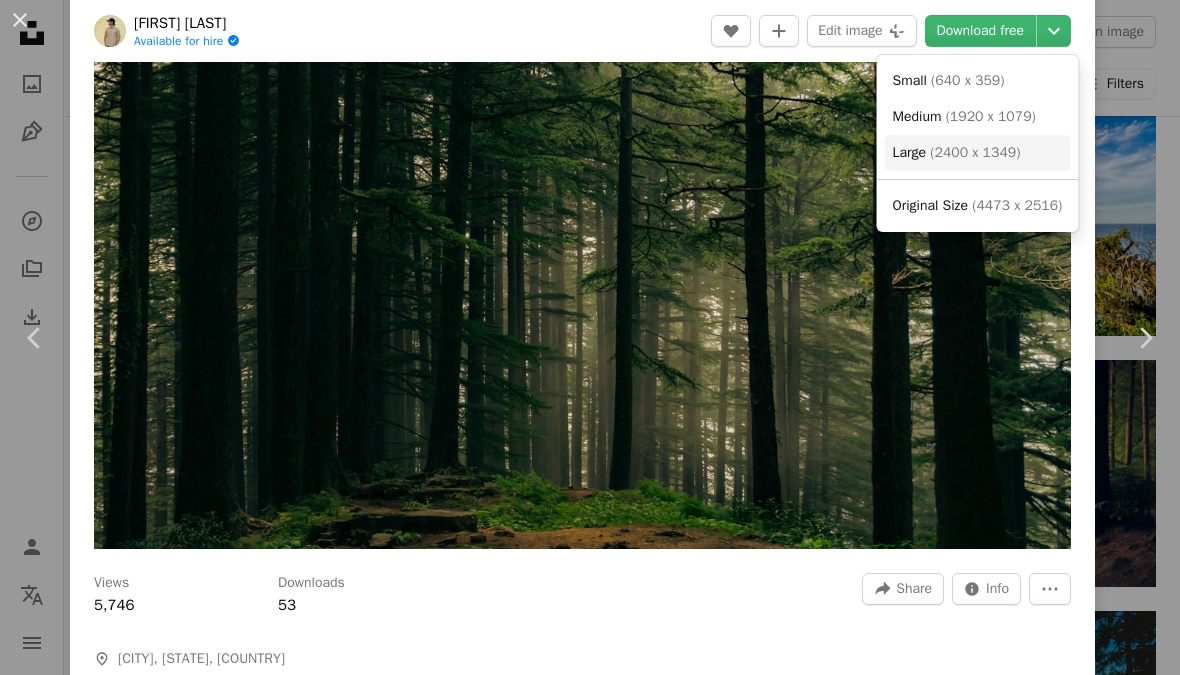 click on "( 2400 x 1349 )" at bounding box center [975, 152] 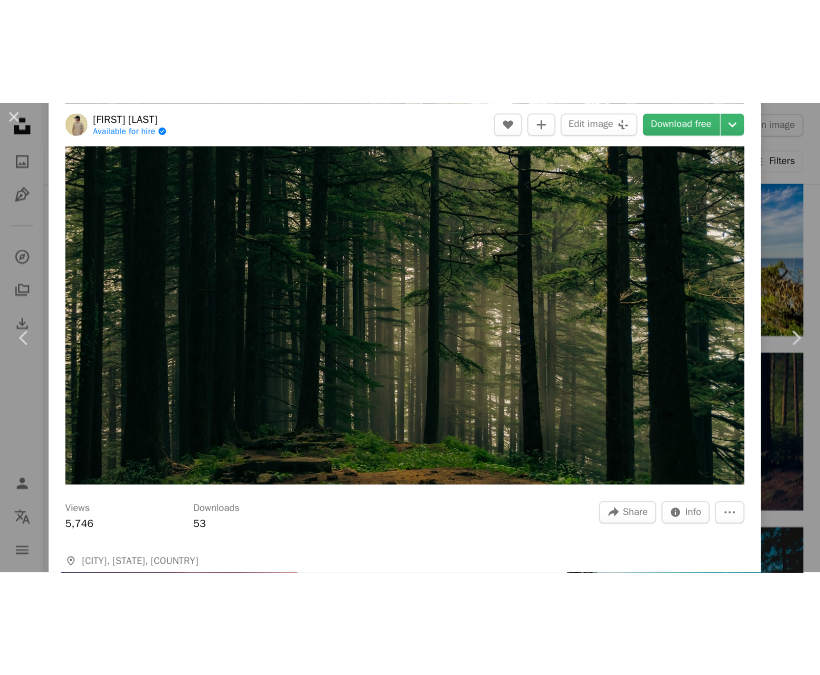 scroll, scrollTop: 31332, scrollLeft: 0, axis: vertical 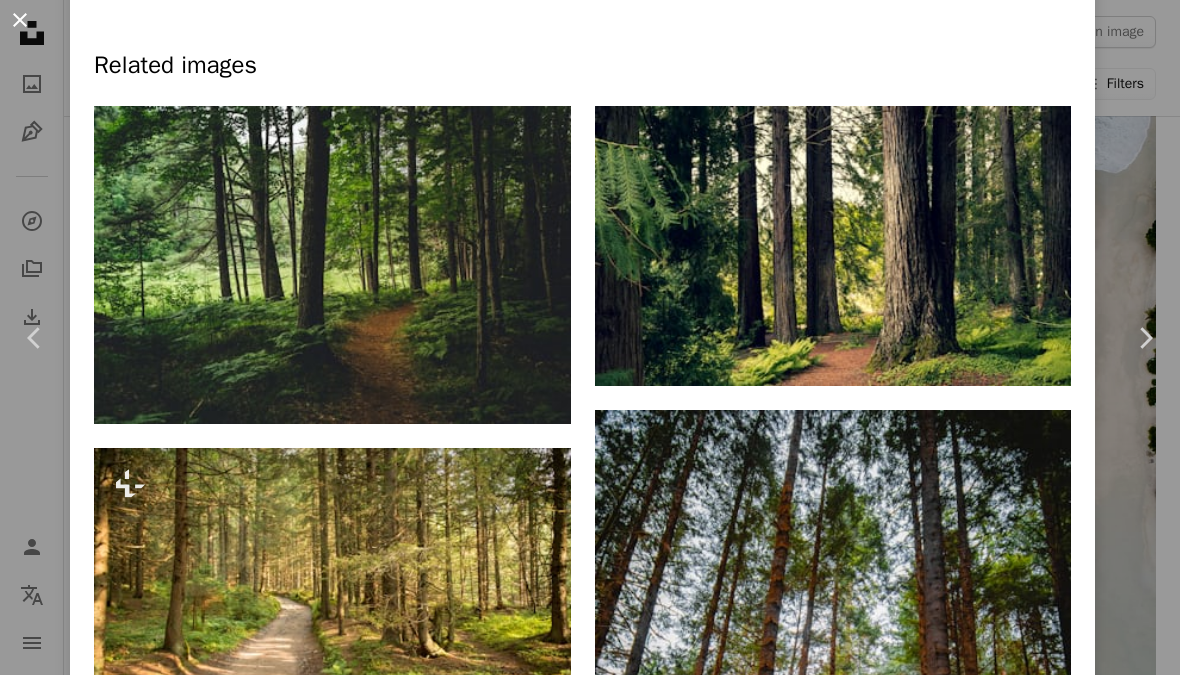 click on "An X shape" at bounding box center [20, 20] 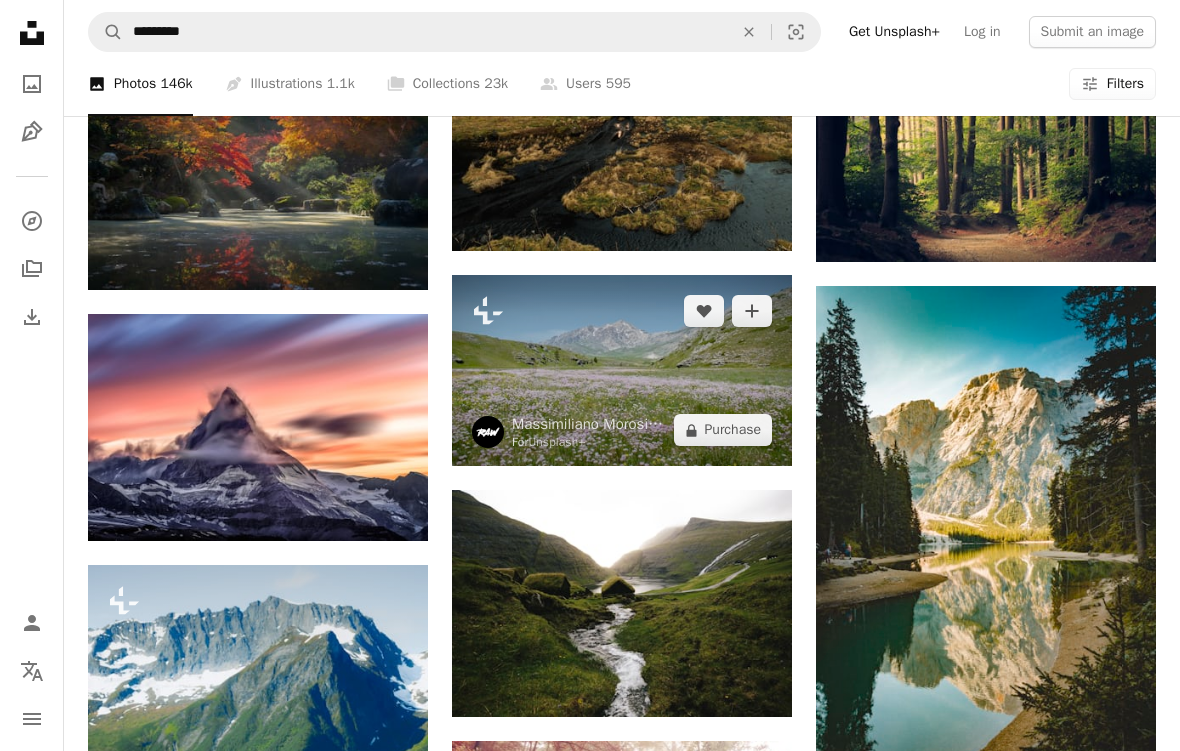 scroll, scrollTop: 38565, scrollLeft: 0, axis: vertical 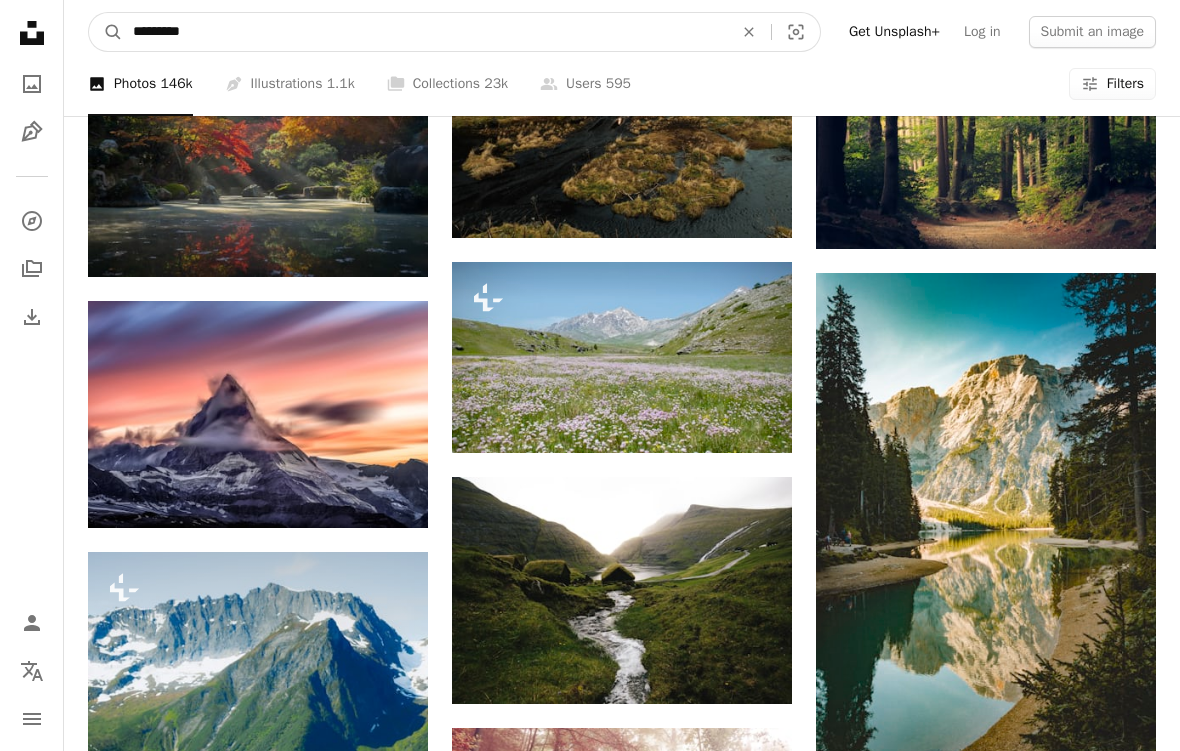 click on "*********" at bounding box center [425, 32] 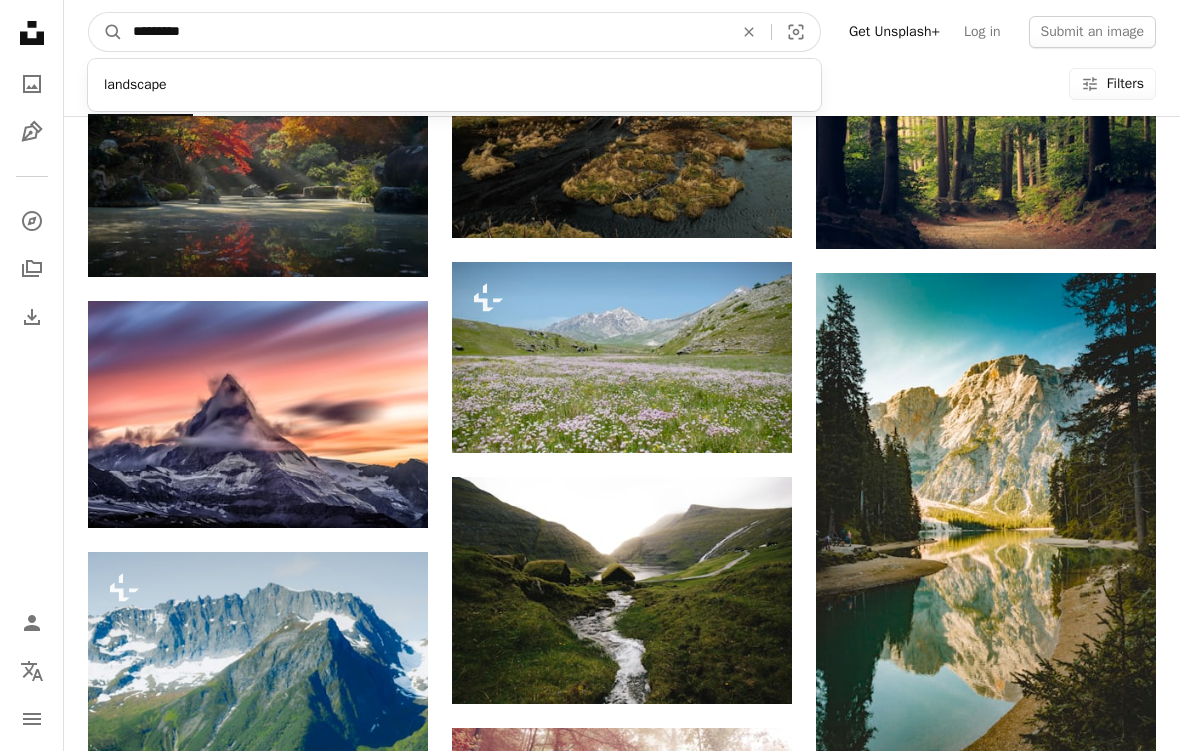scroll, scrollTop: 38564, scrollLeft: 0, axis: vertical 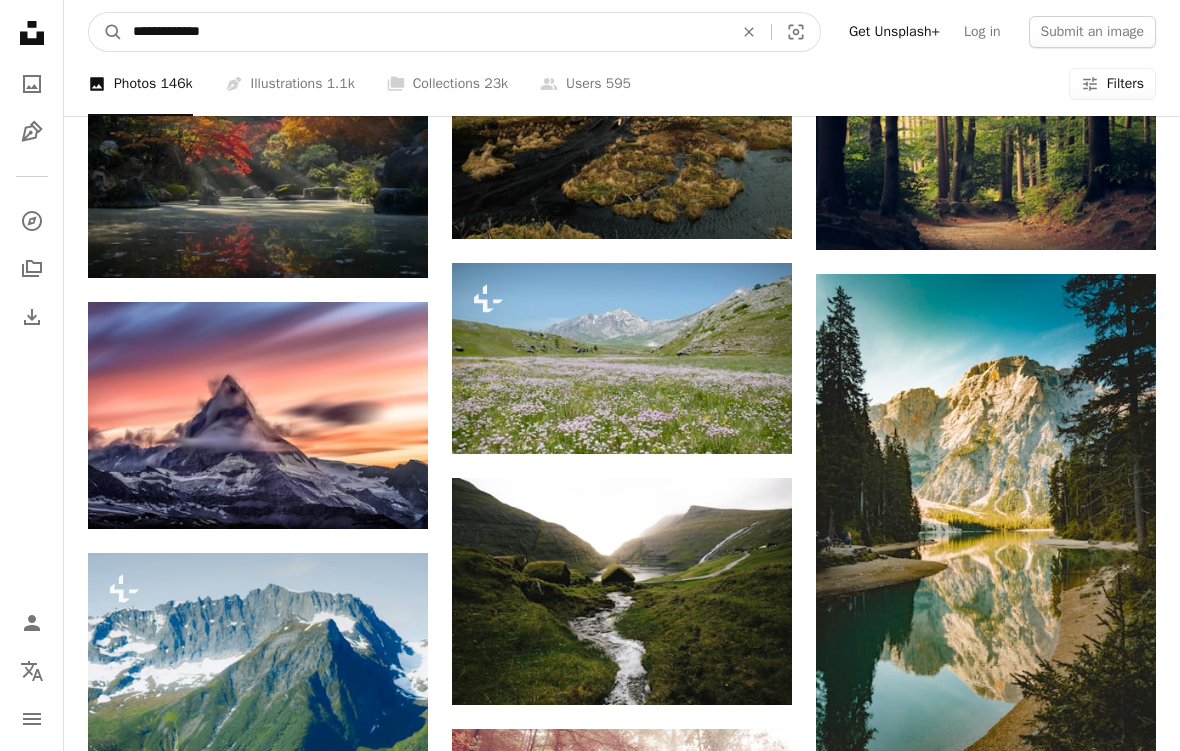type on "**********" 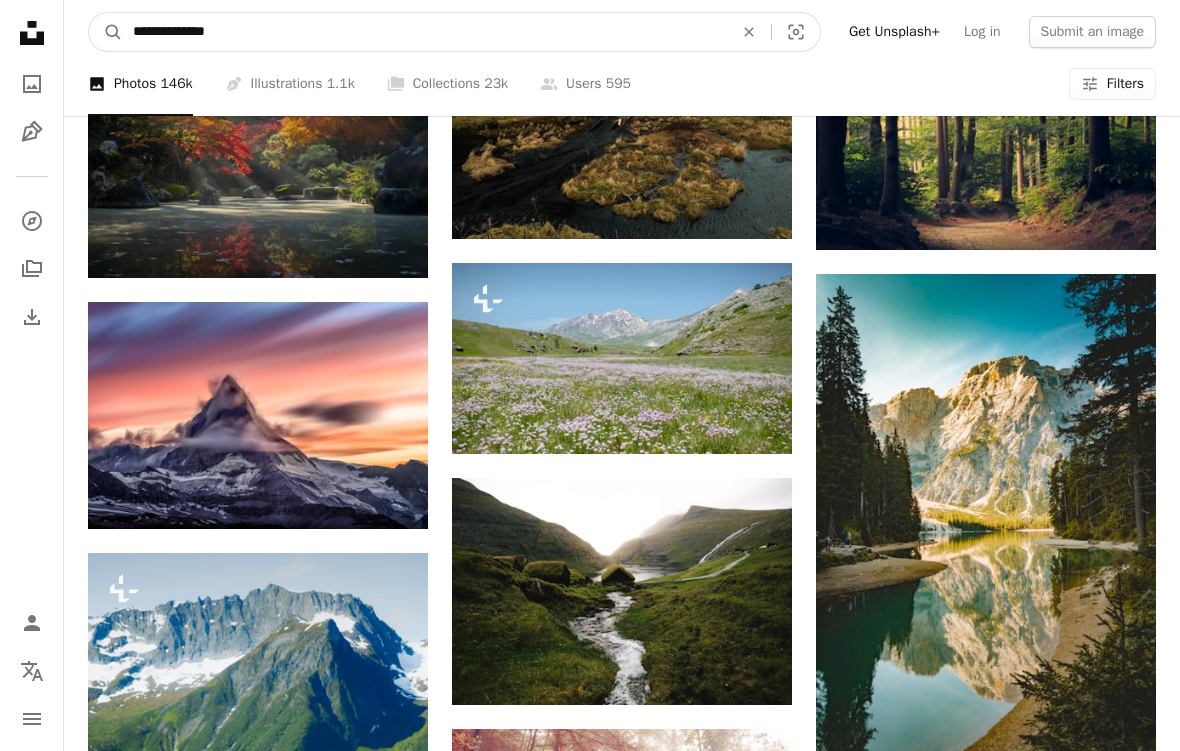 click on "A magnifying glass" at bounding box center [106, 32] 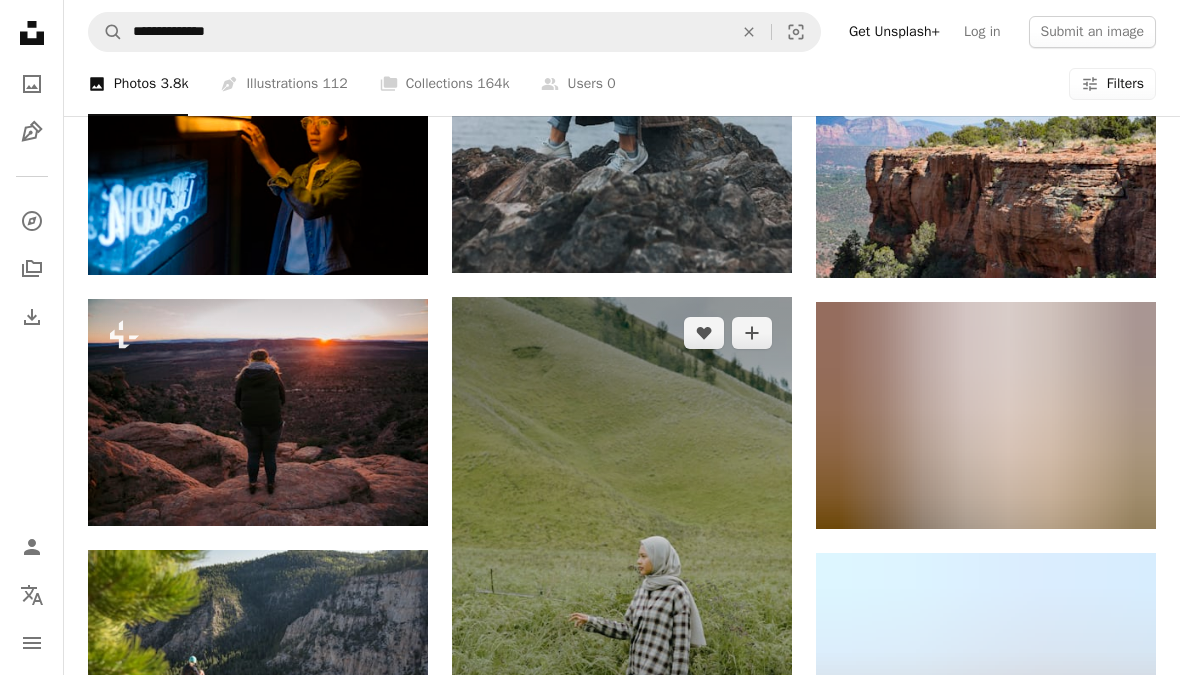scroll, scrollTop: 695, scrollLeft: 0, axis: vertical 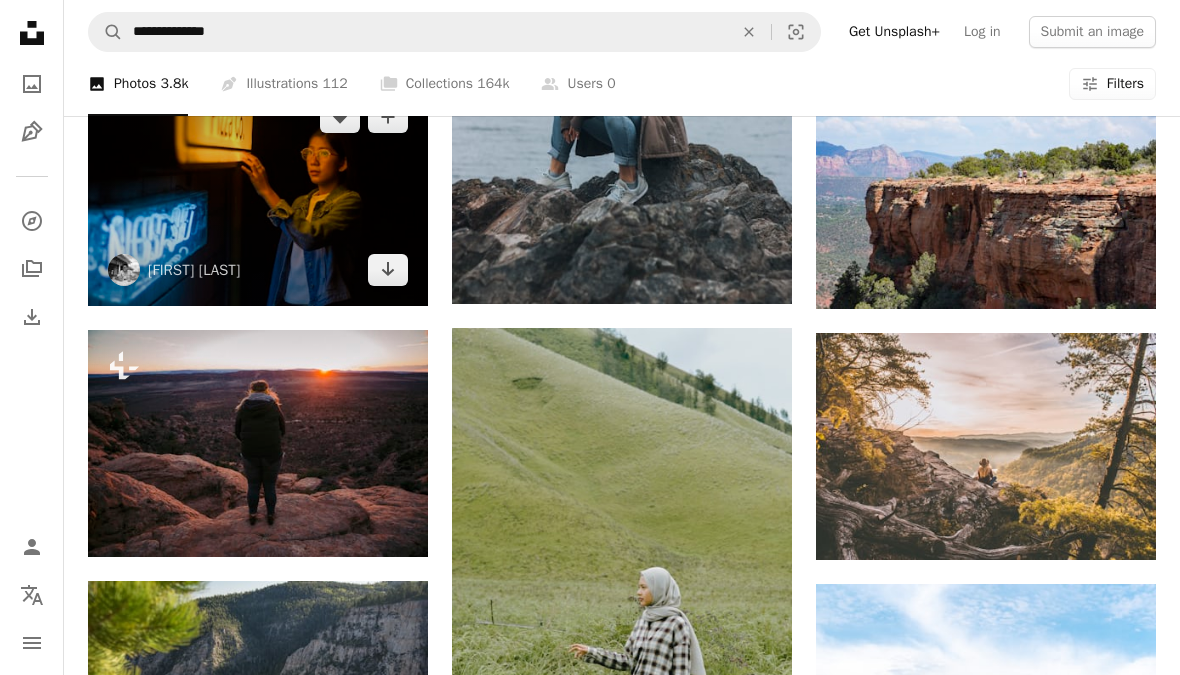 click at bounding box center (258, 193) 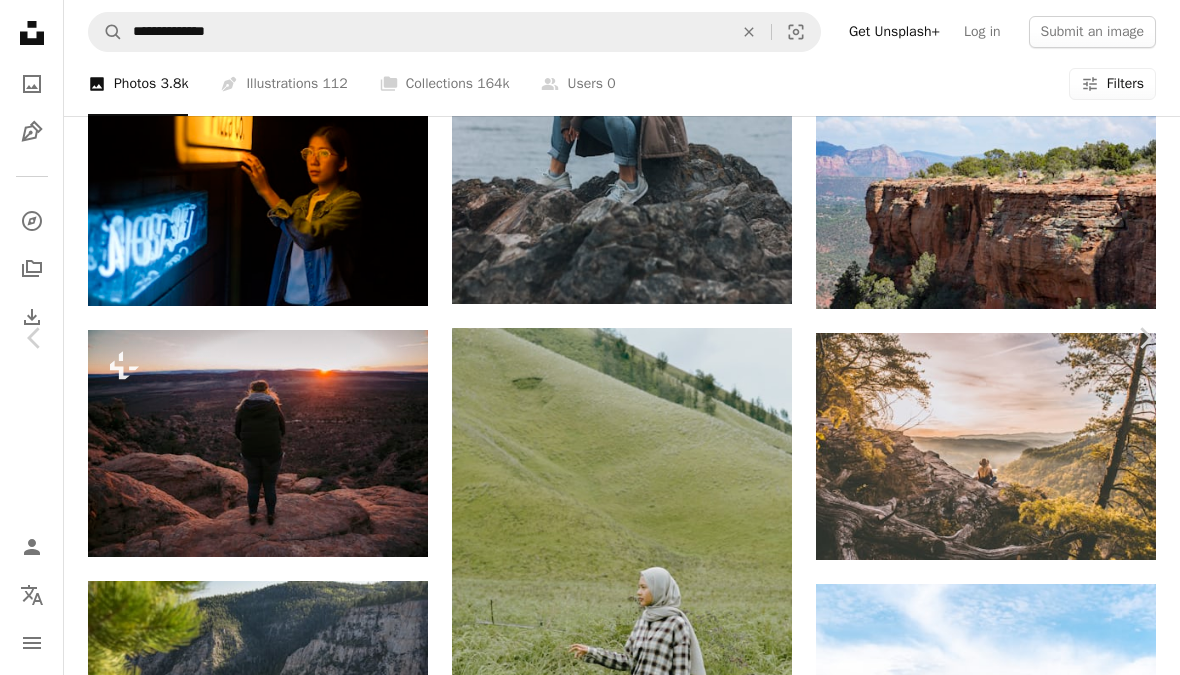 scroll, scrollTop: 2038, scrollLeft: 0, axis: vertical 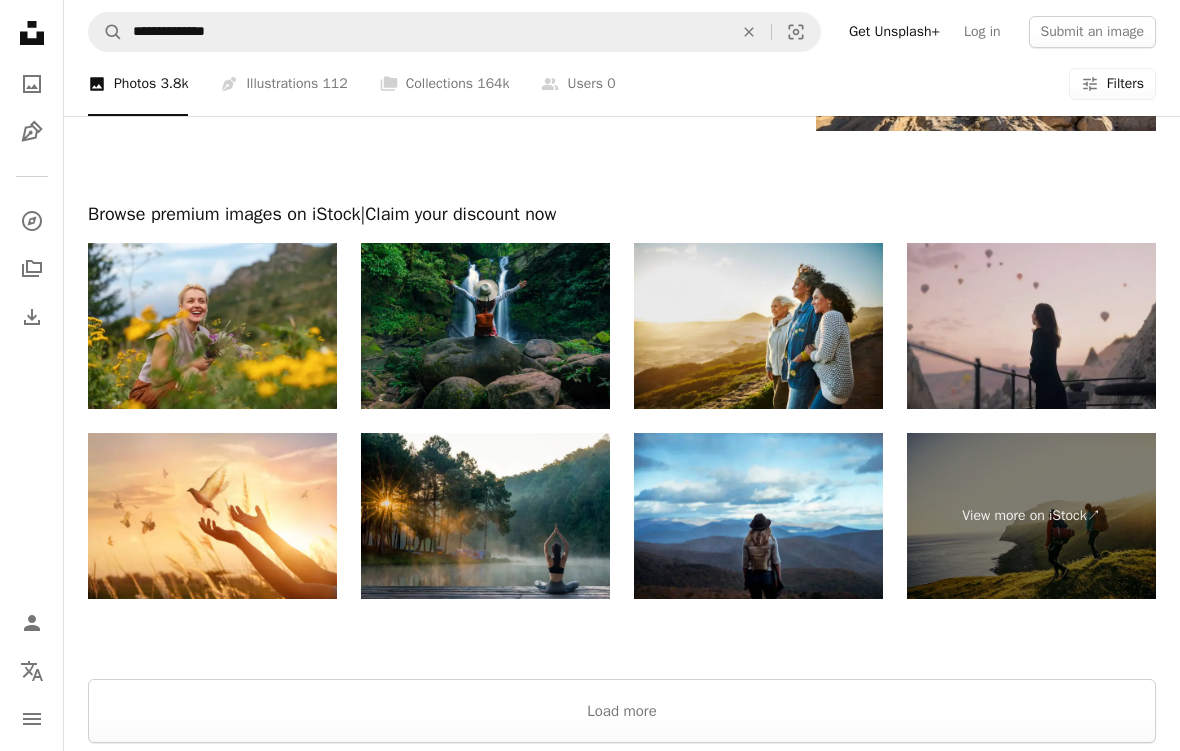 click at bounding box center [1031, 326] 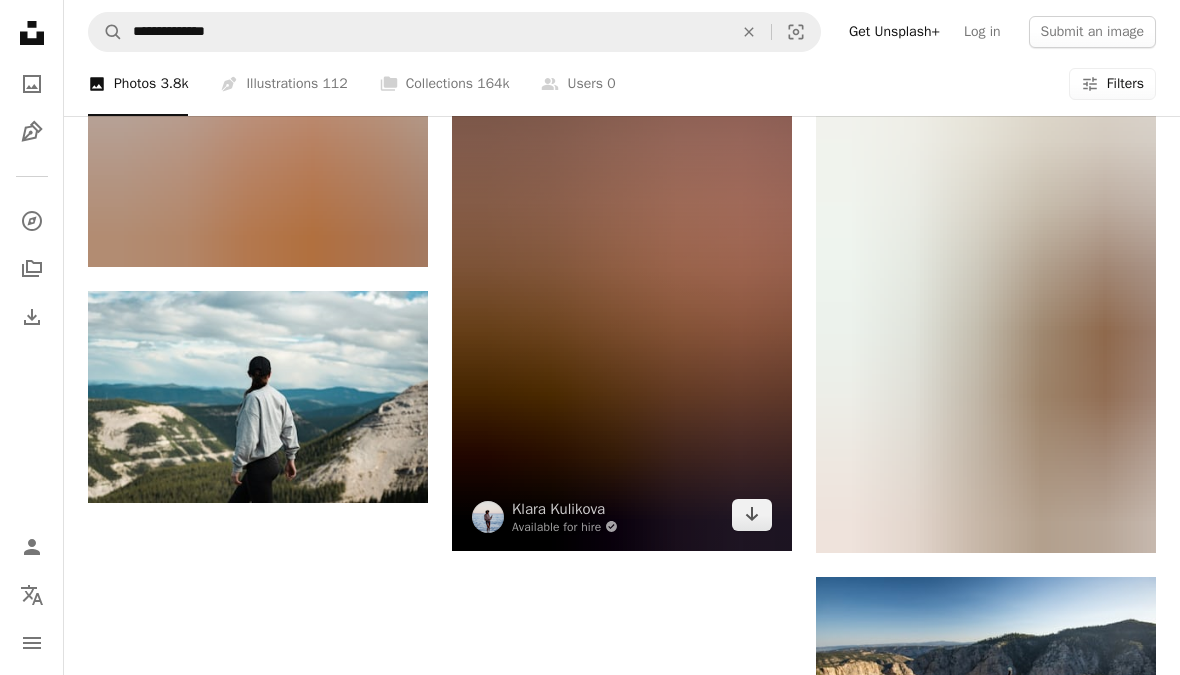 scroll, scrollTop: 1964, scrollLeft: 0, axis: vertical 